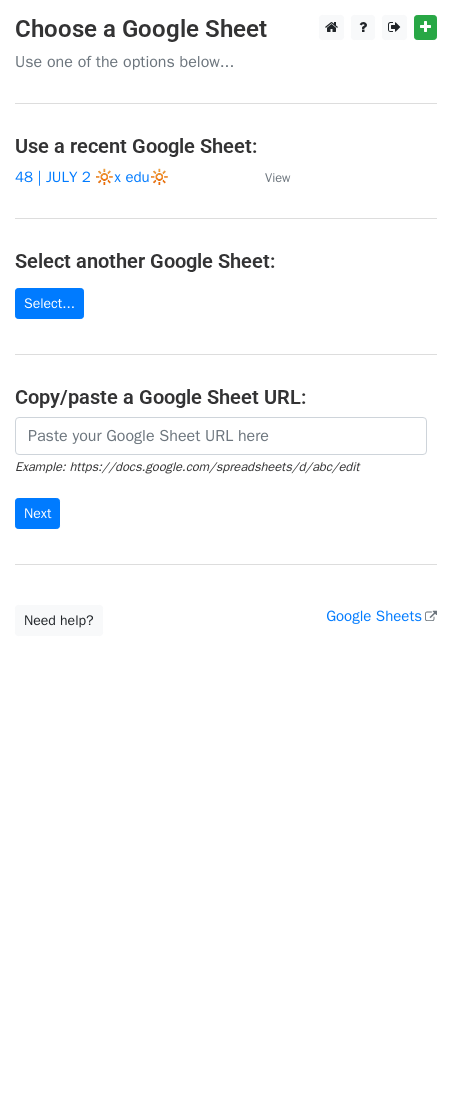 scroll, scrollTop: 0, scrollLeft: 0, axis: both 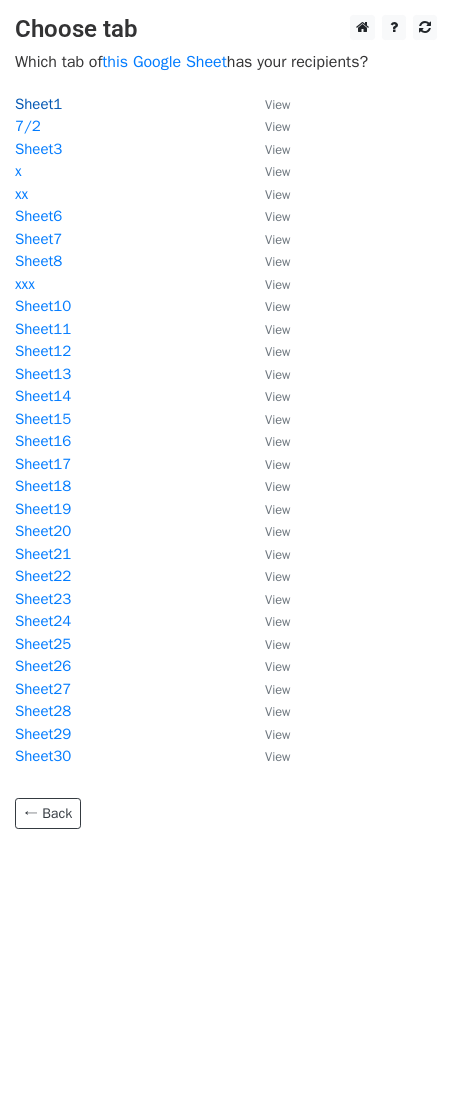 click on "Sheet1" at bounding box center [38, 104] 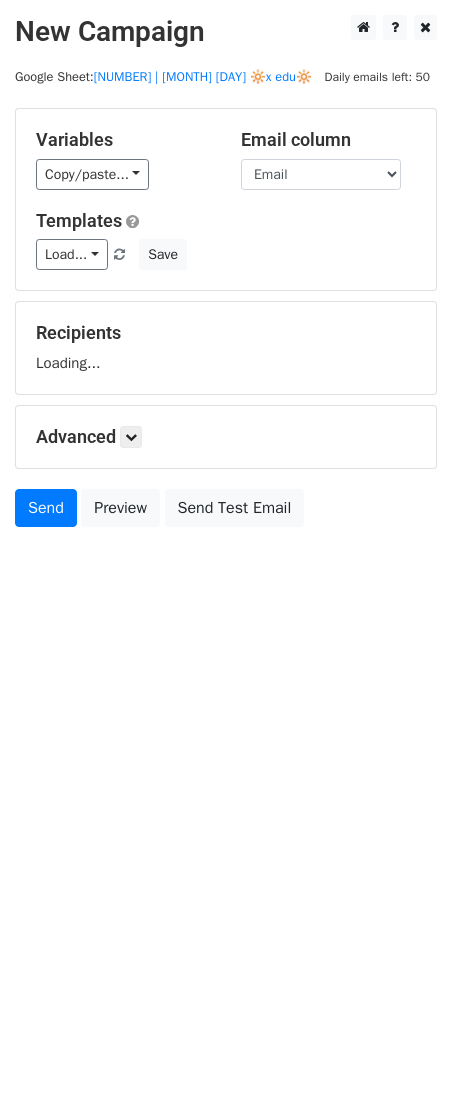 scroll, scrollTop: 0, scrollLeft: 0, axis: both 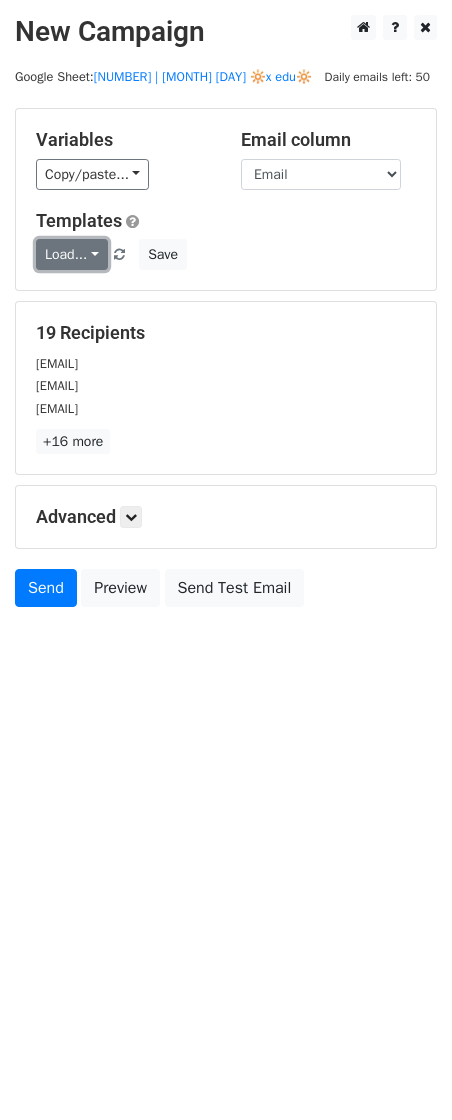 click on "Load..." at bounding box center [72, 254] 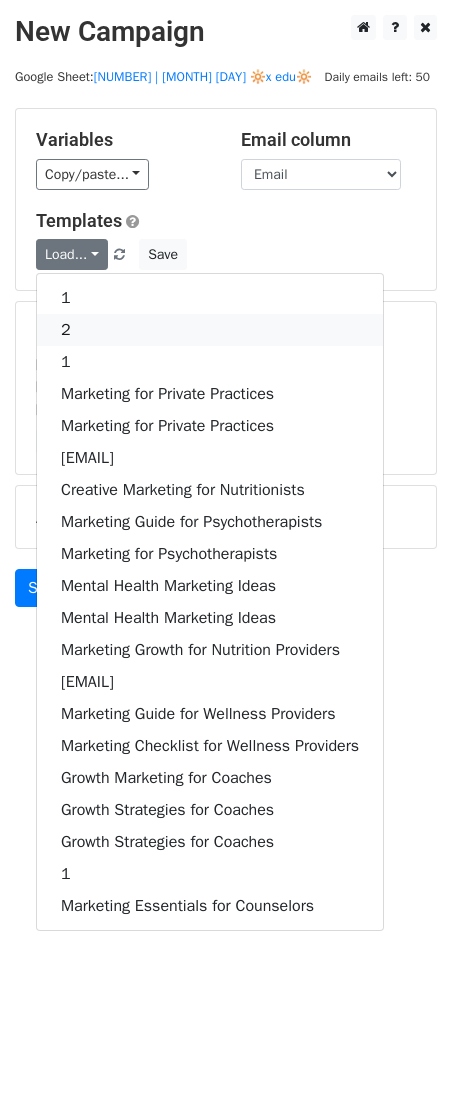 click on "2" at bounding box center (210, 330) 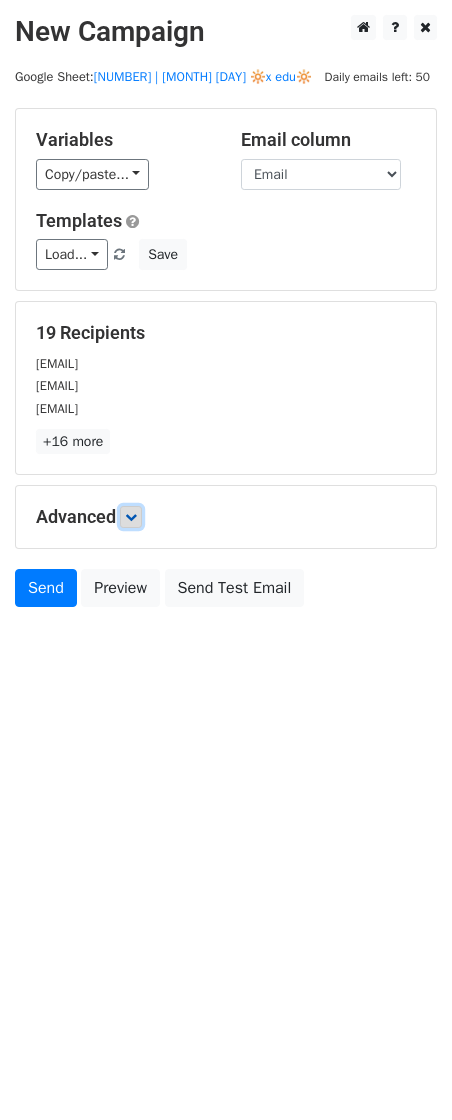 click at bounding box center [131, 517] 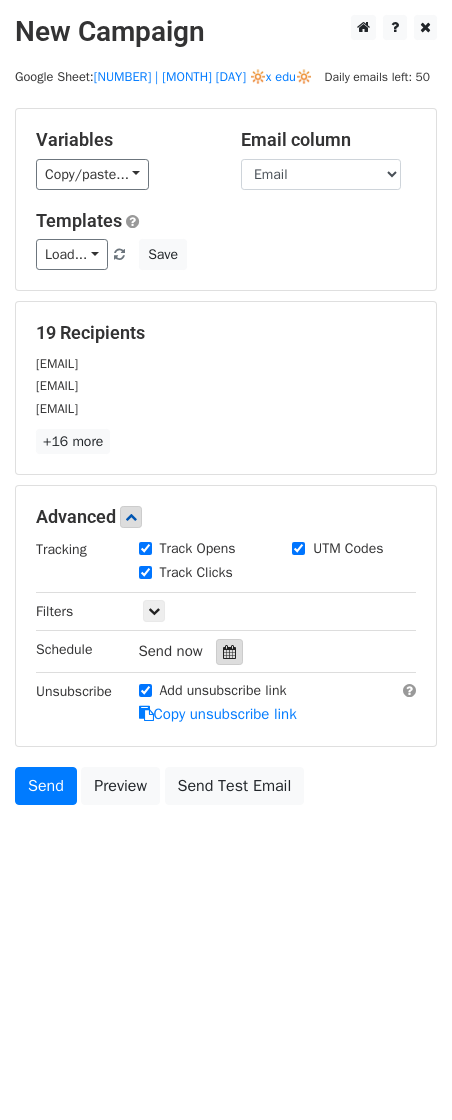 click at bounding box center (229, 652) 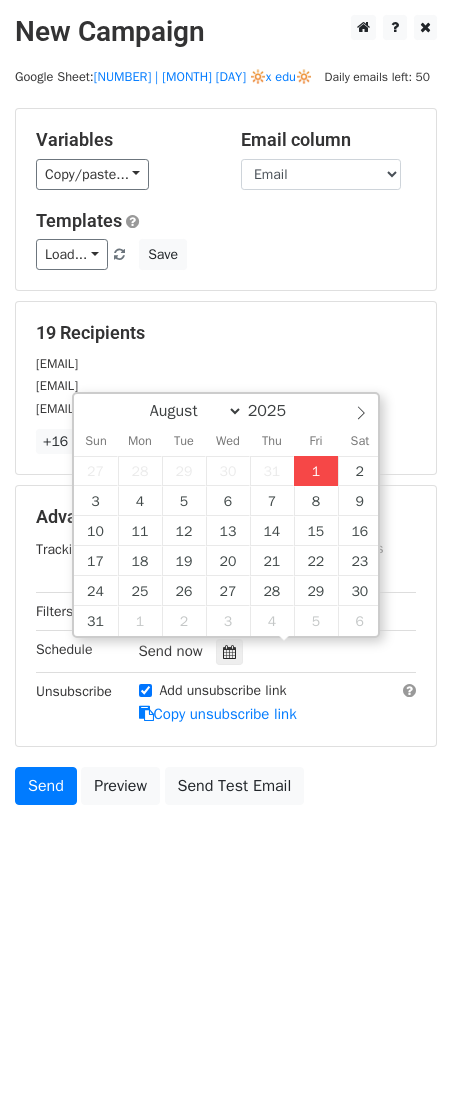 type on "2025-08-01 12:00" 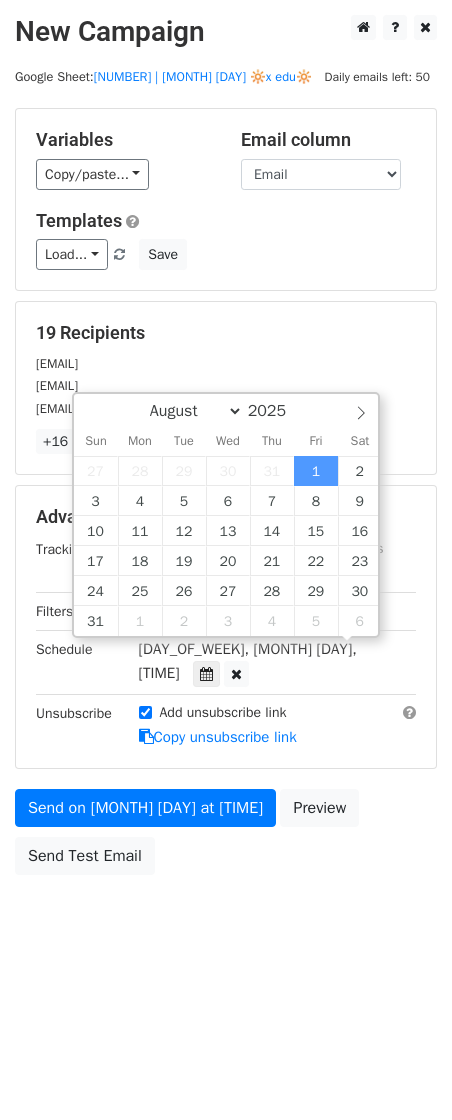 scroll, scrollTop: 0, scrollLeft: 0, axis: both 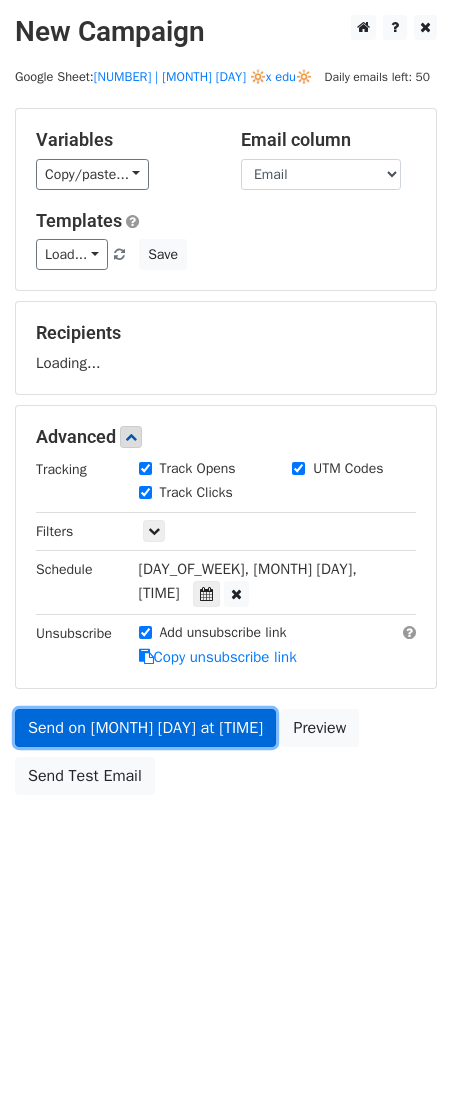 click on "Send on Aug 1 at 12:00pm" at bounding box center [145, 728] 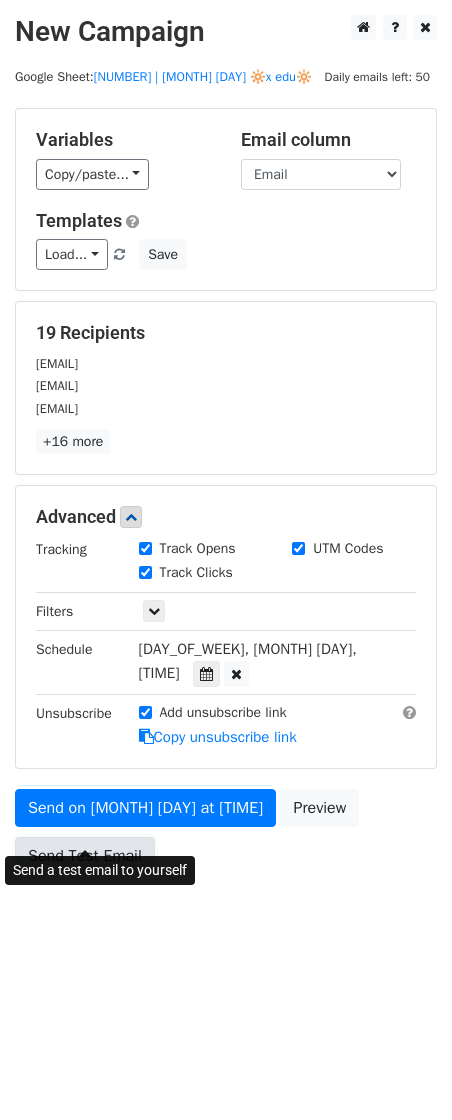 click on "Send Test Email" at bounding box center [85, 856] 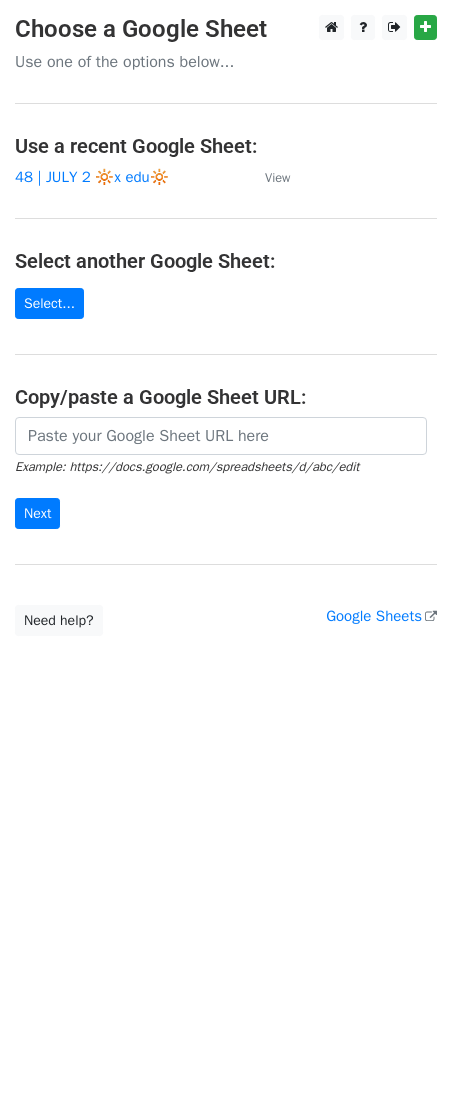scroll, scrollTop: 0, scrollLeft: 0, axis: both 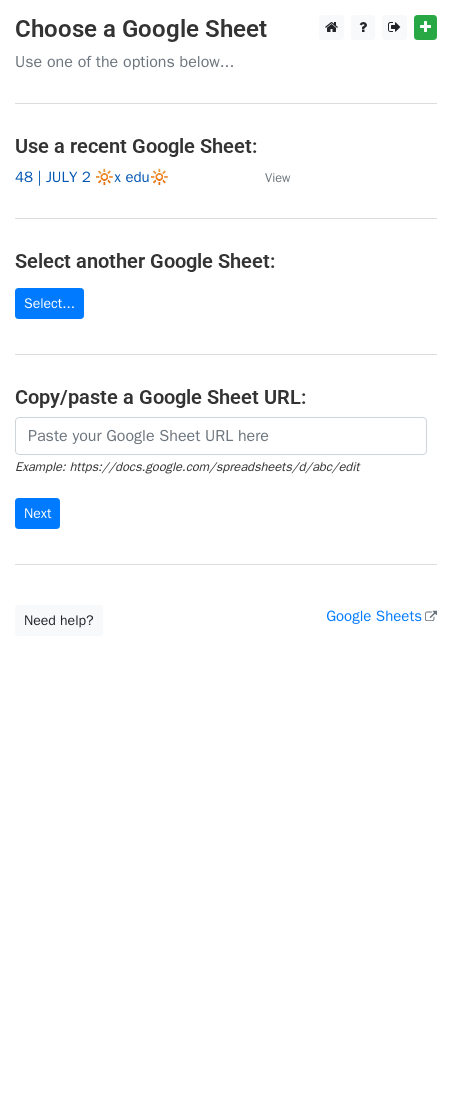 click on "48 | JULY 2 🔆x edu🔆" at bounding box center [92, 177] 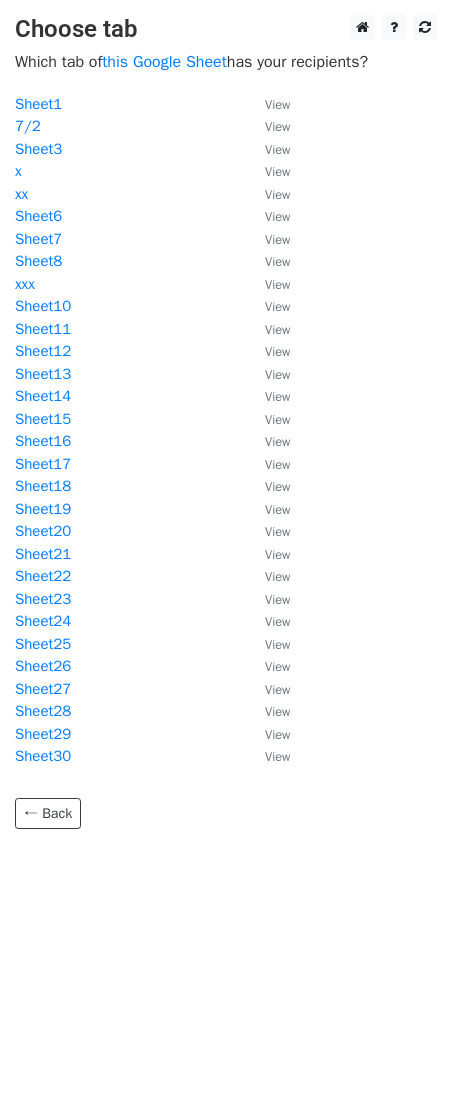 scroll, scrollTop: 0, scrollLeft: 0, axis: both 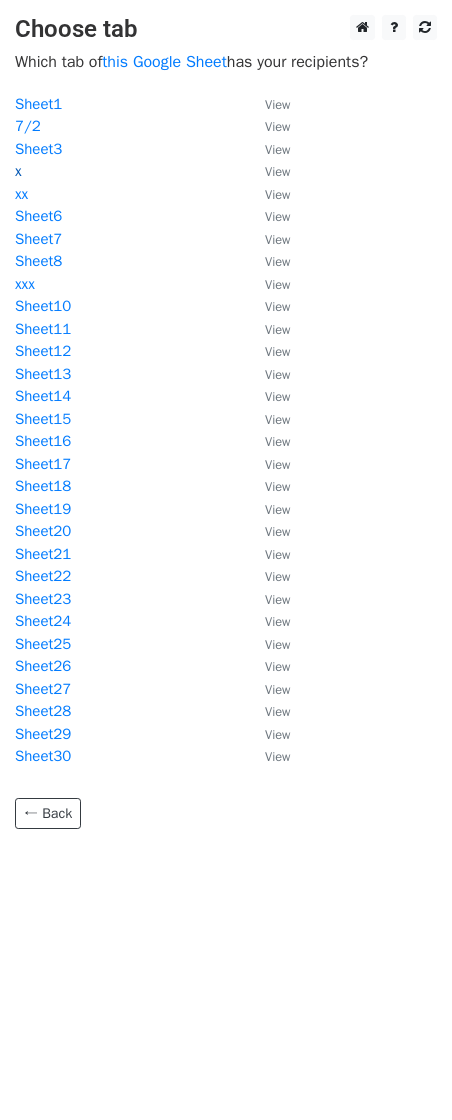 click on "x" at bounding box center [18, 171] 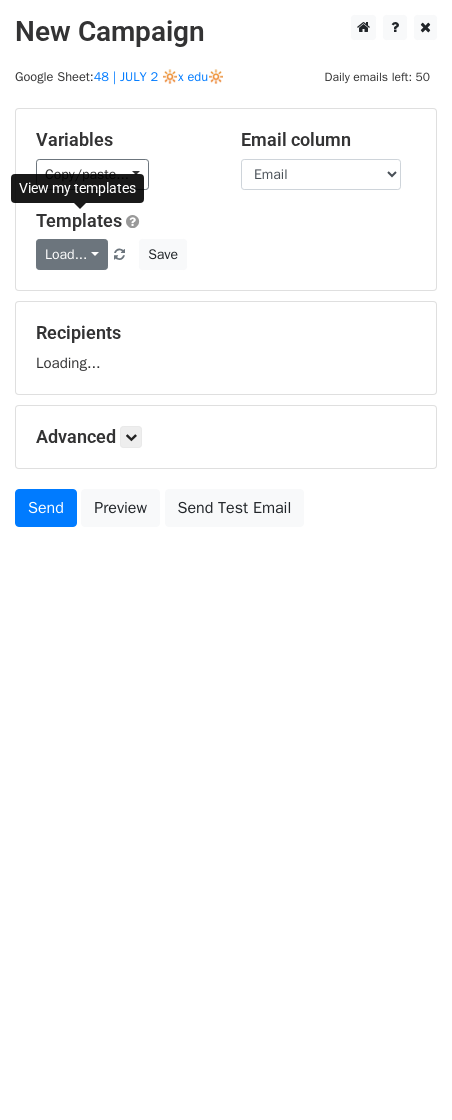 scroll, scrollTop: 0, scrollLeft: 0, axis: both 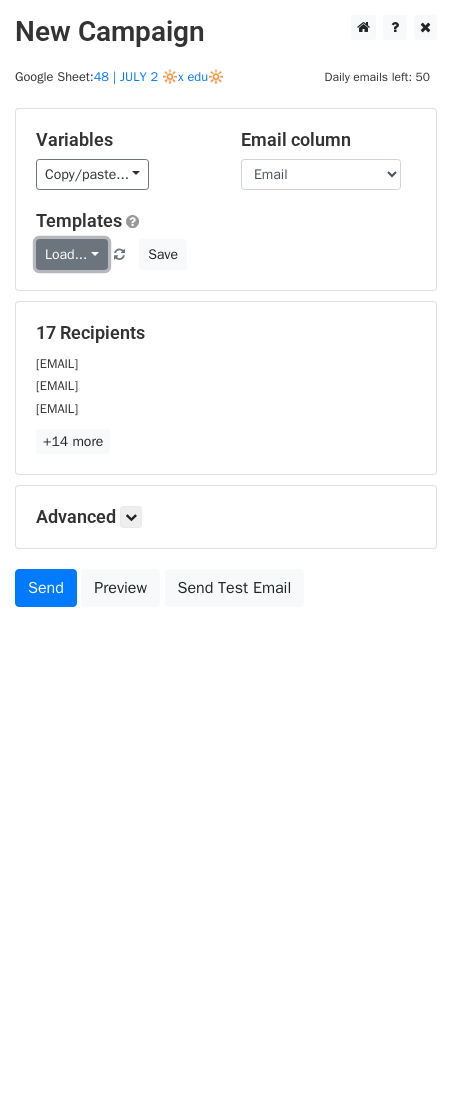 click on "Load..." at bounding box center [72, 254] 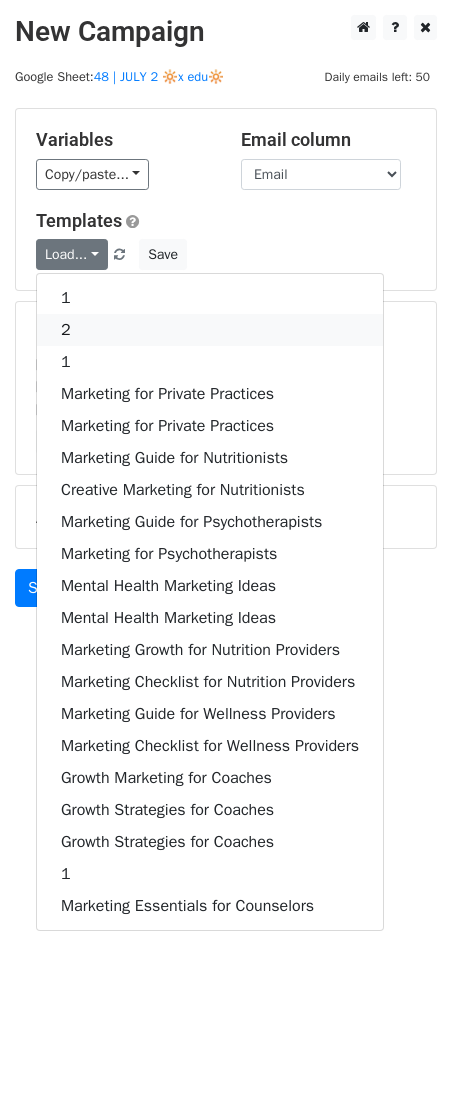 click on "2" at bounding box center (210, 330) 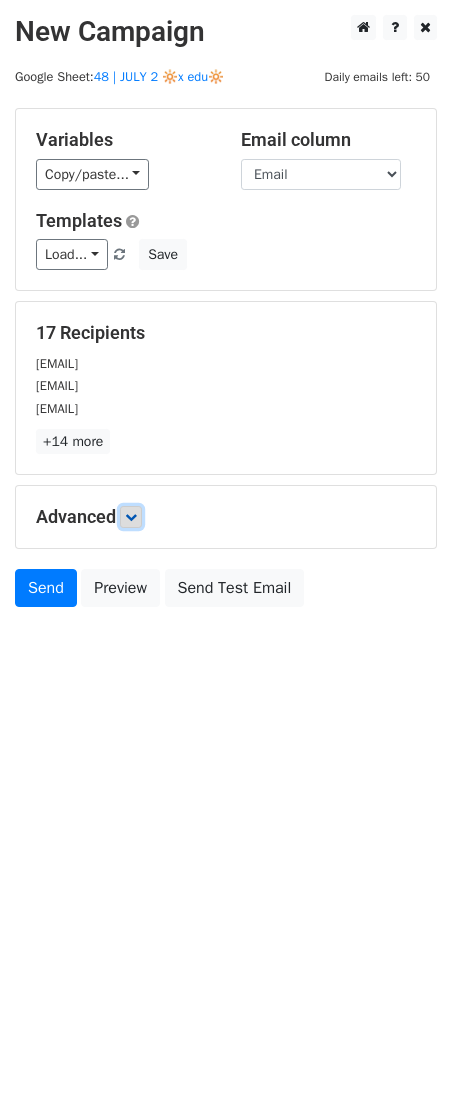 click at bounding box center (131, 517) 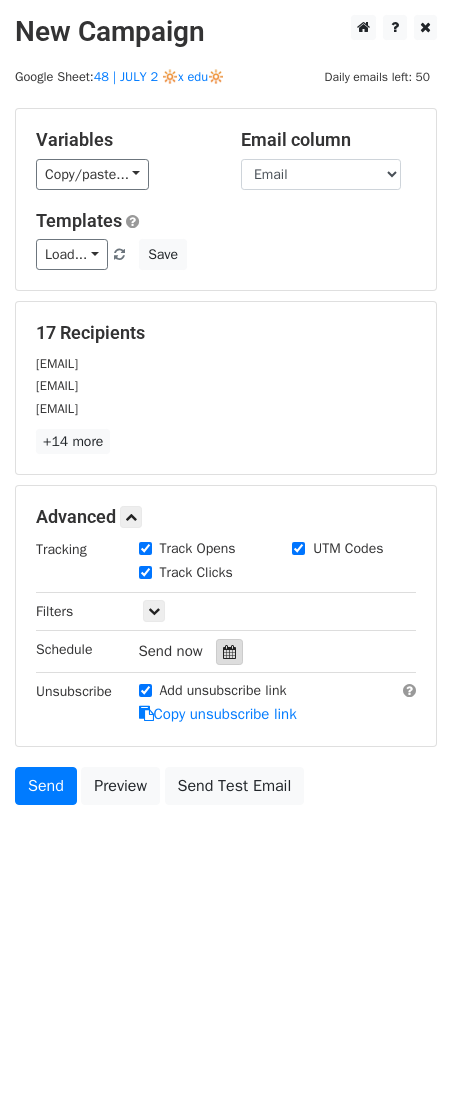 click at bounding box center (229, 652) 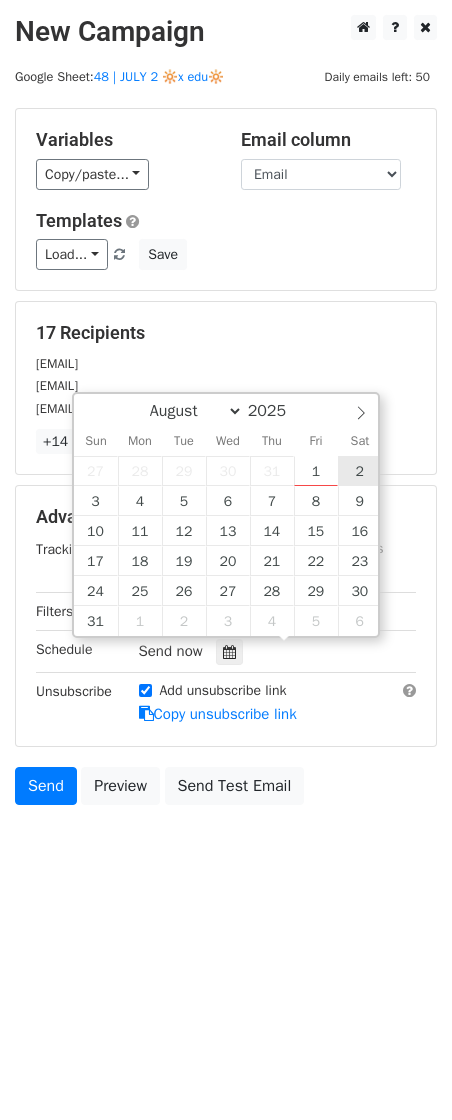 type on "2025-08-02 12:00" 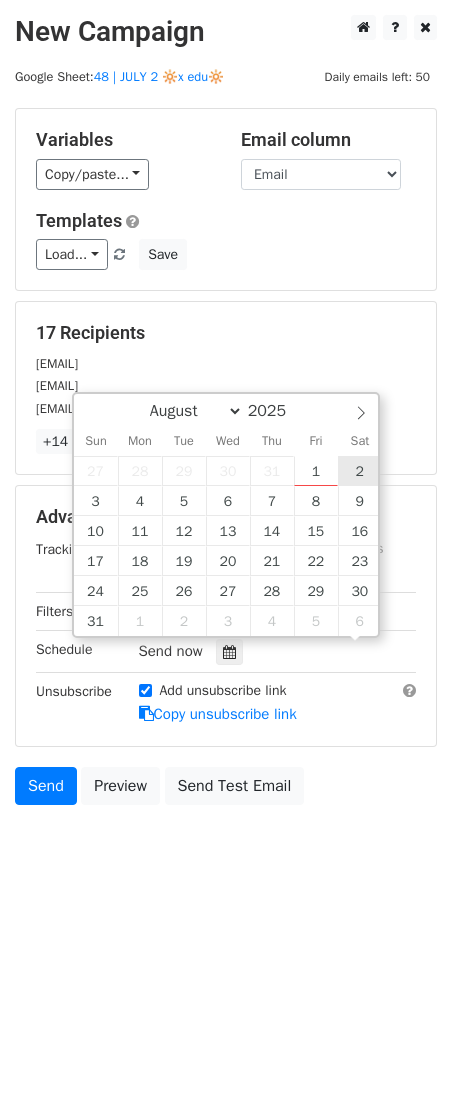 scroll, scrollTop: 0, scrollLeft: 0, axis: both 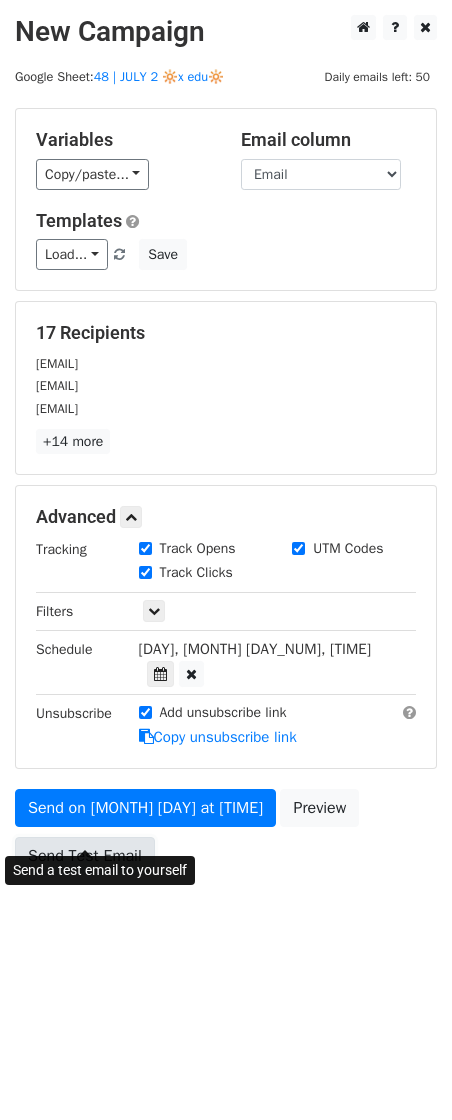 click on "Send Test Email" at bounding box center (85, 856) 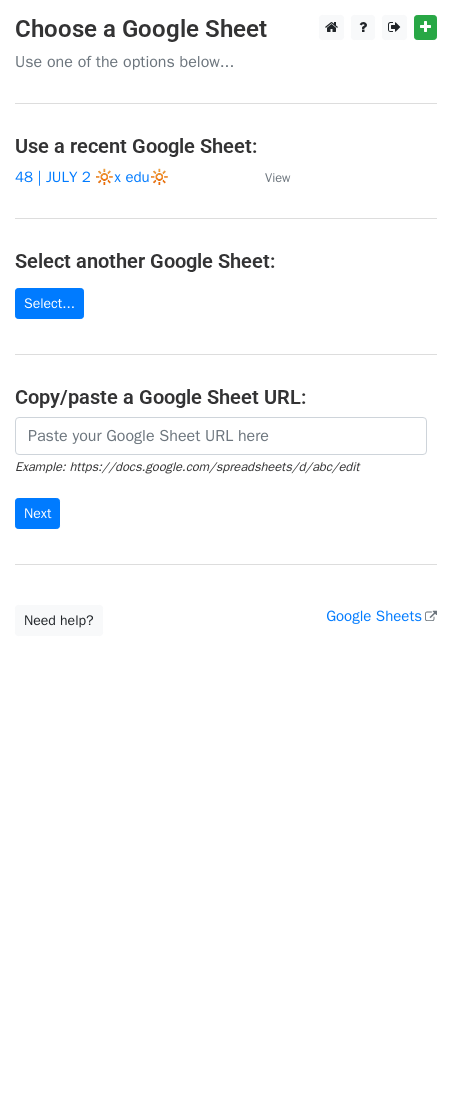 scroll, scrollTop: 0, scrollLeft: 0, axis: both 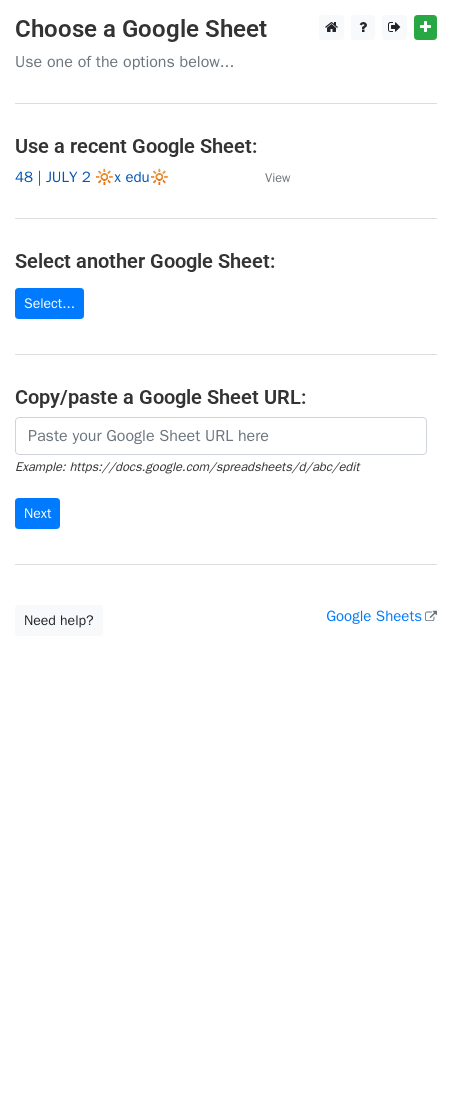 click on "48 | JULY 2 🔆x edu🔆" at bounding box center [92, 177] 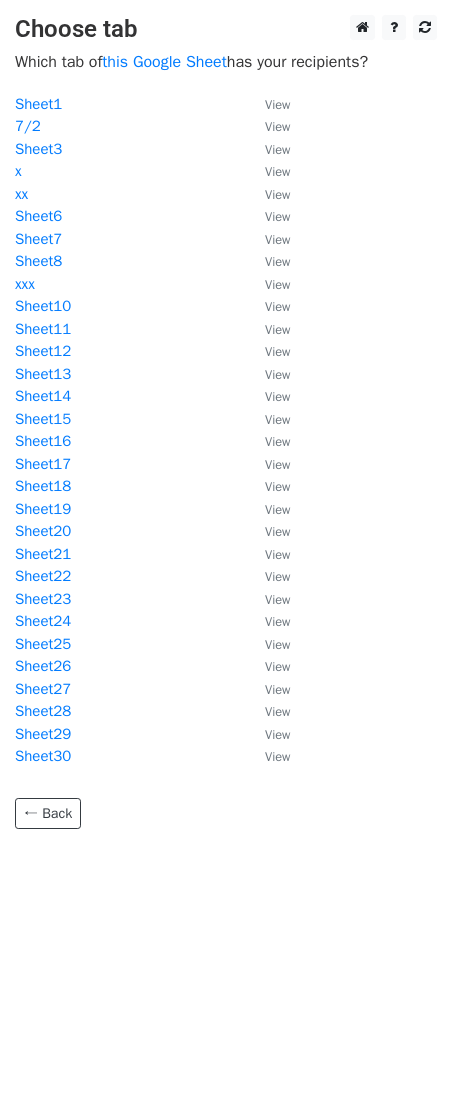 scroll, scrollTop: 0, scrollLeft: 0, axis: both 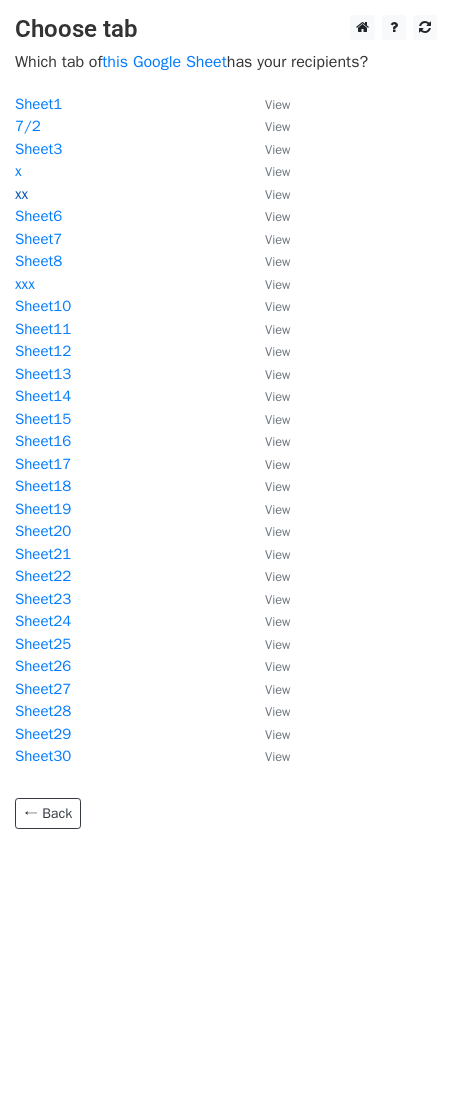 click on "xx" at bounding box center (21, 194) 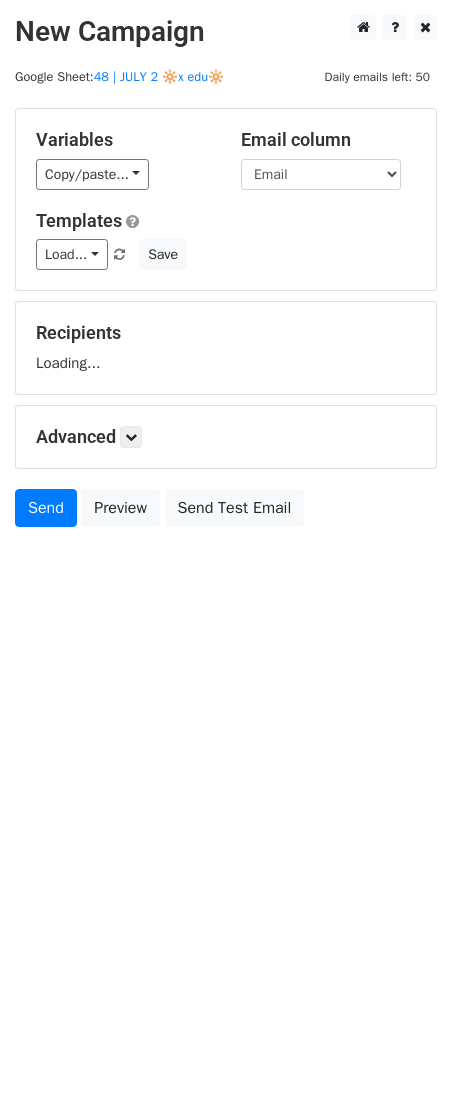 scroll, scrollTop: 0, scrollLeft: 0, axis: both 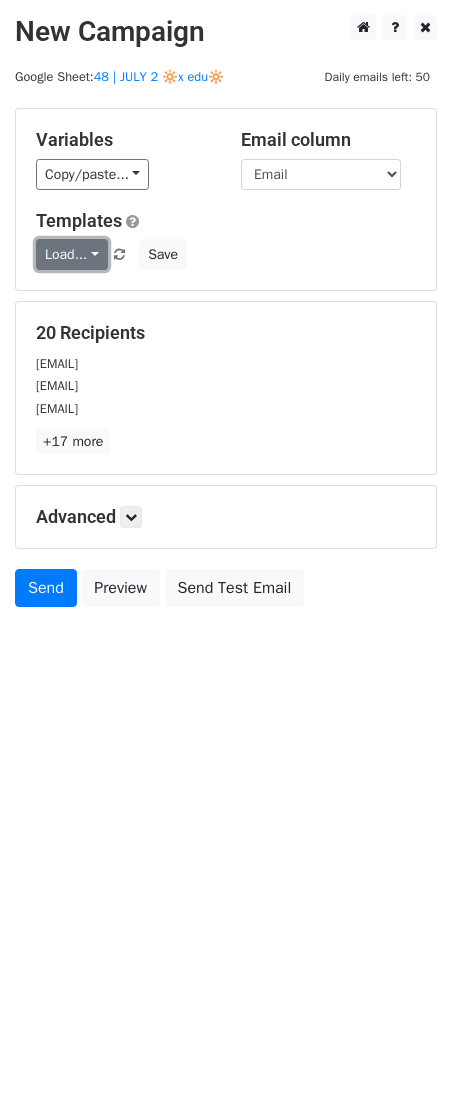 click on "Load..." at bounding box center (72, 254) 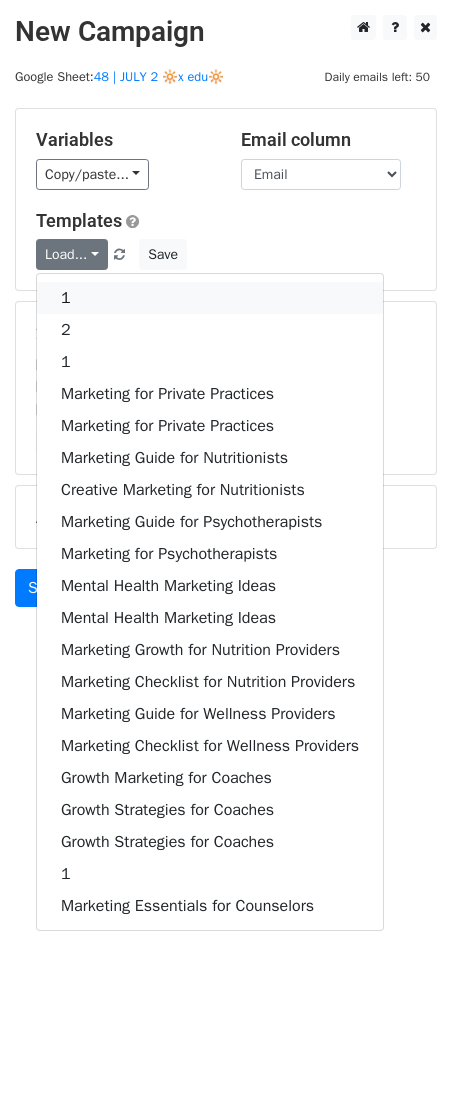 click on "1" at bounding box center (210, 298) 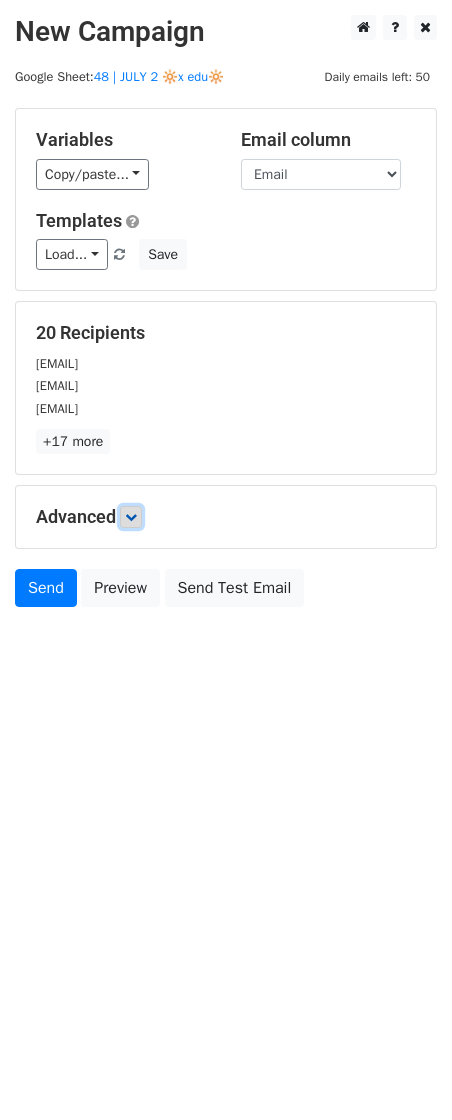 click at bounding box center [131, 517] 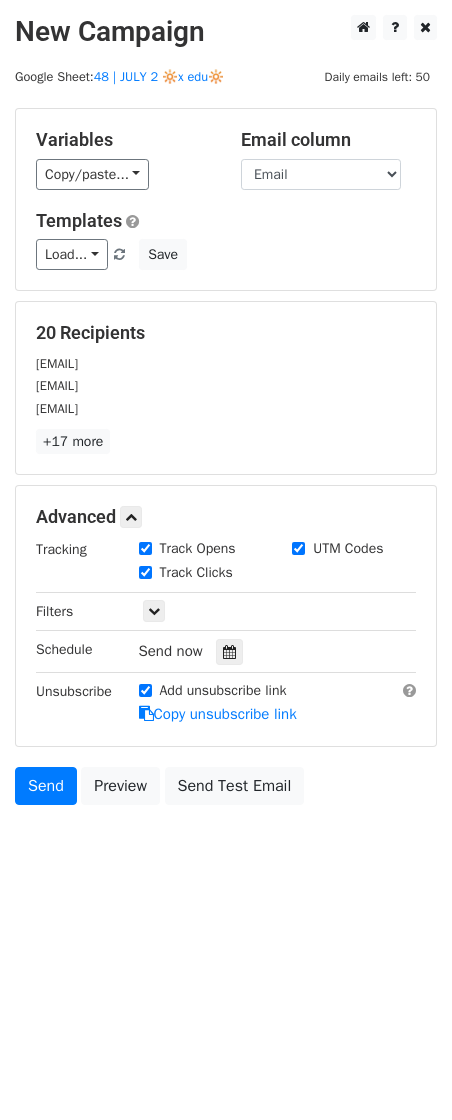 click on "Tracking
Track Opens
UTM Codes
Track Clicks
Filters
Only include spreadsheet rows that match the following filters:
Schedule
Send now
Unsubscribe
Add unsubscribe link
Copy unsubscribe link" at bounding box center (226, 632) 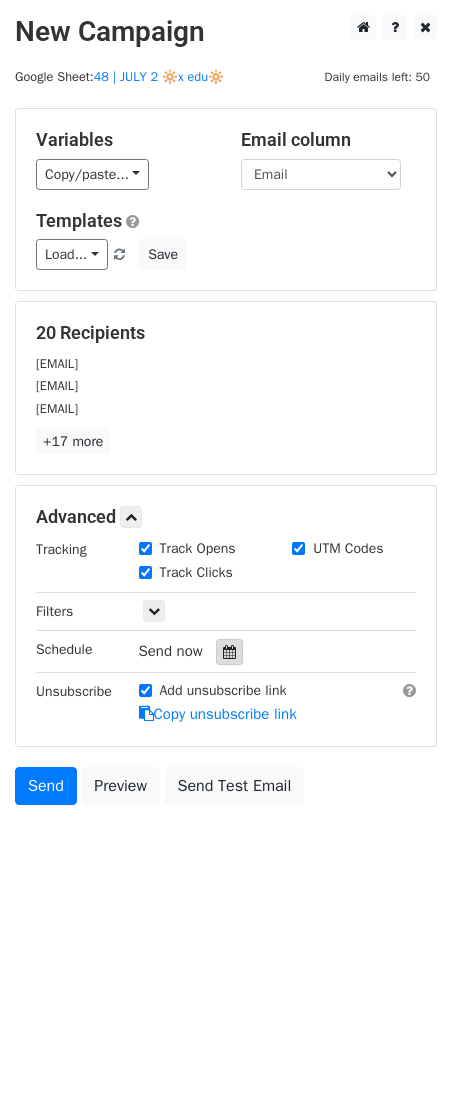 click at bounding box center [229, 652] 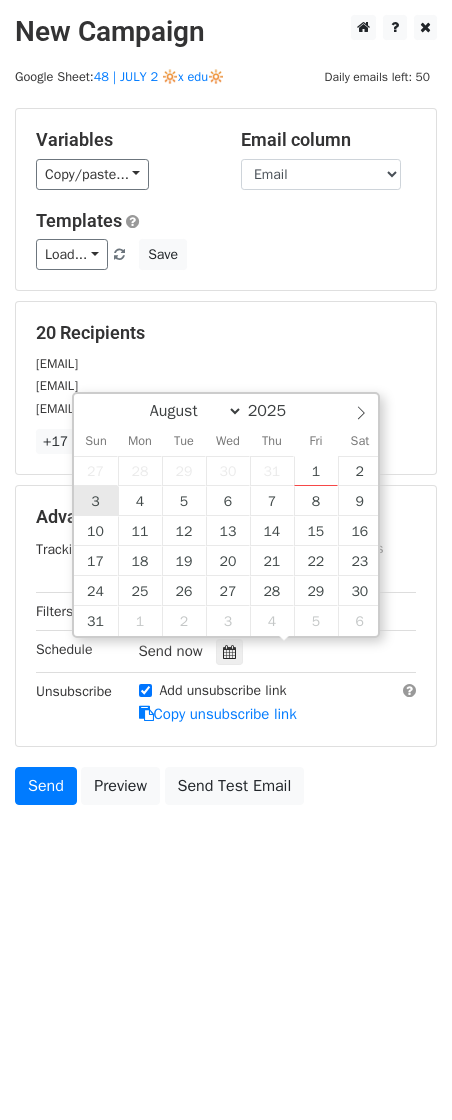type on "2025-08-03 12:00" 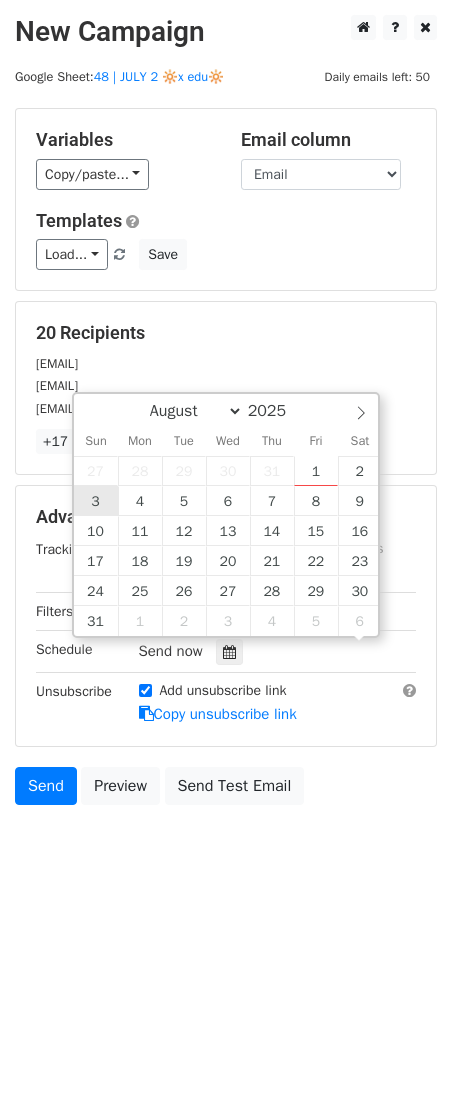 scroll, scrollTop: 0, scrollLeft: 0, axis: both 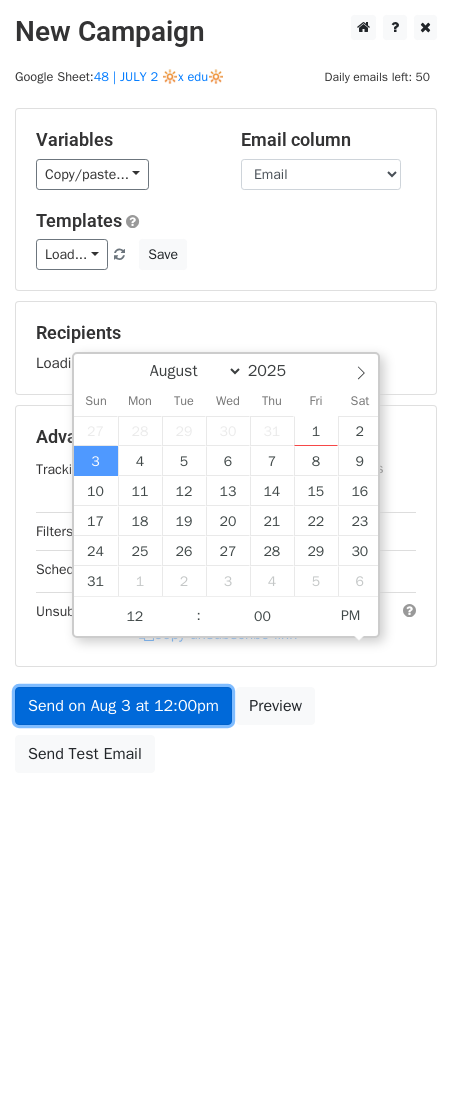click on "Send on Aug 3 at 12:00pm" at bounding box center (123, 706) 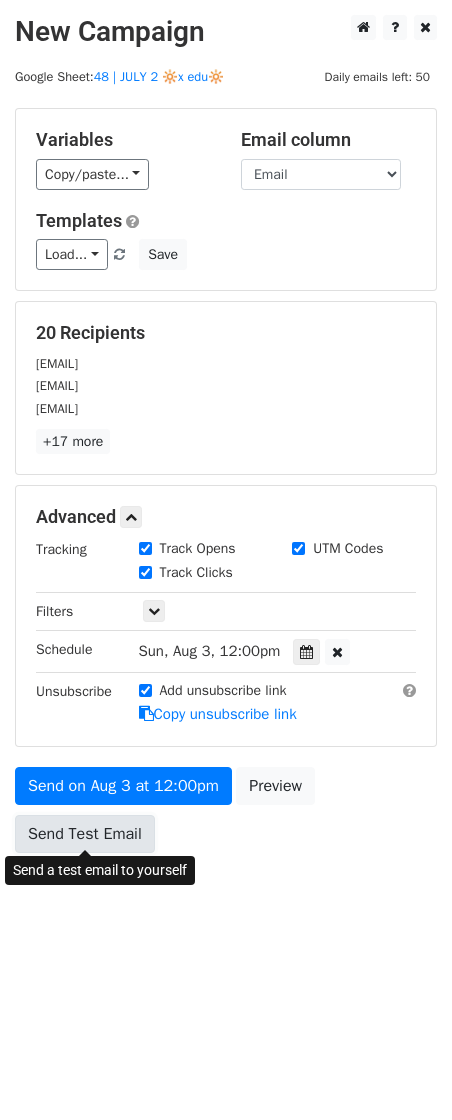 click on "Send Test Email" at bounding box center (85, 834) 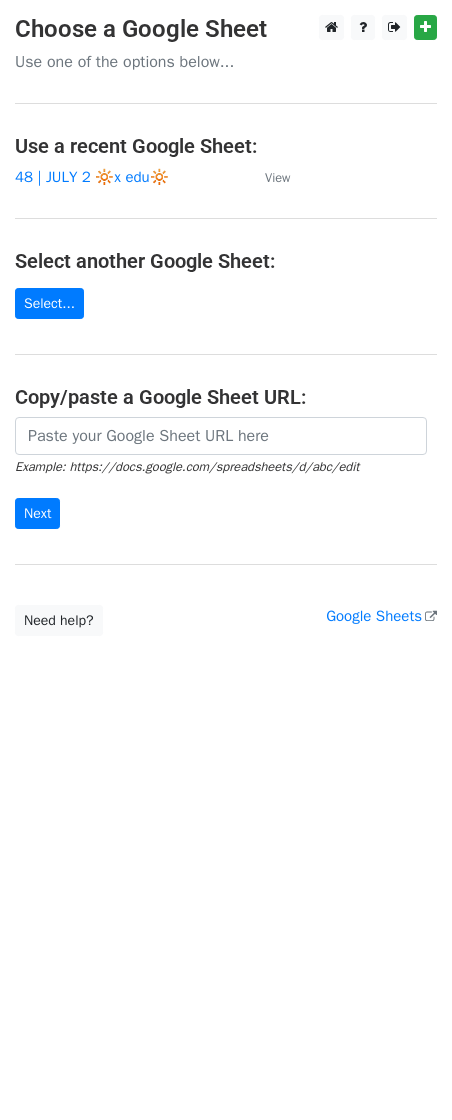 scroll, scrollTop: 0, scrollLeft: 0, axis: both 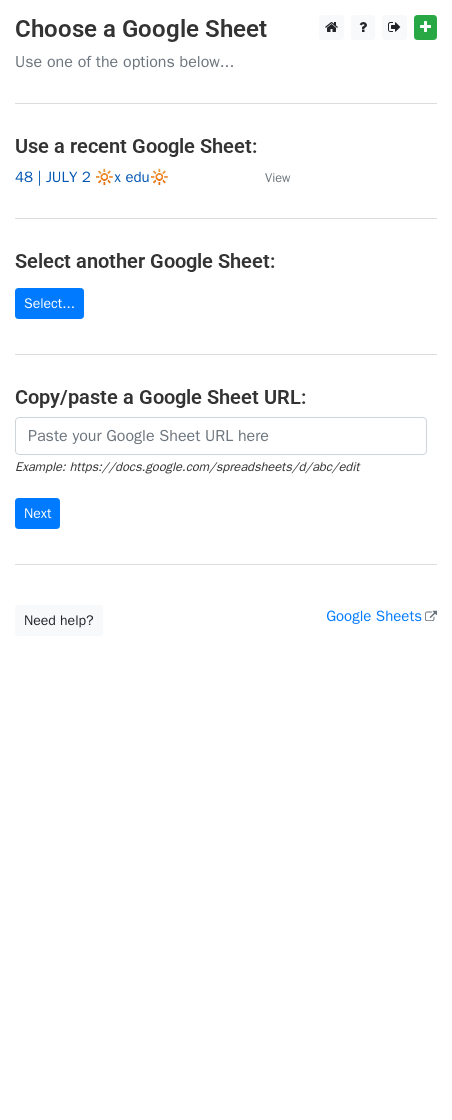 click on "48 | JULY 2 🔆x edu🔆" at bounding box center [92, 177] 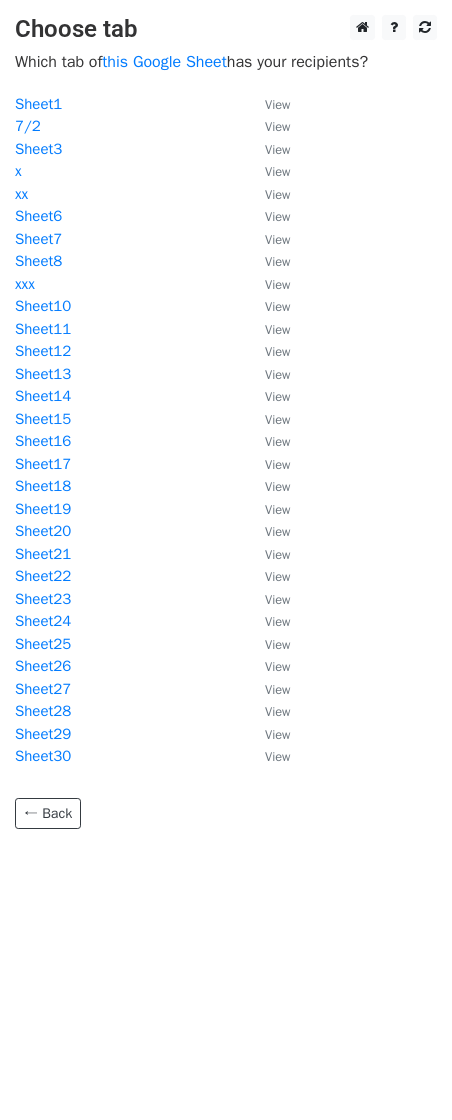 scroll, scrollTop: 0, scrollLeft: 0, axis: both 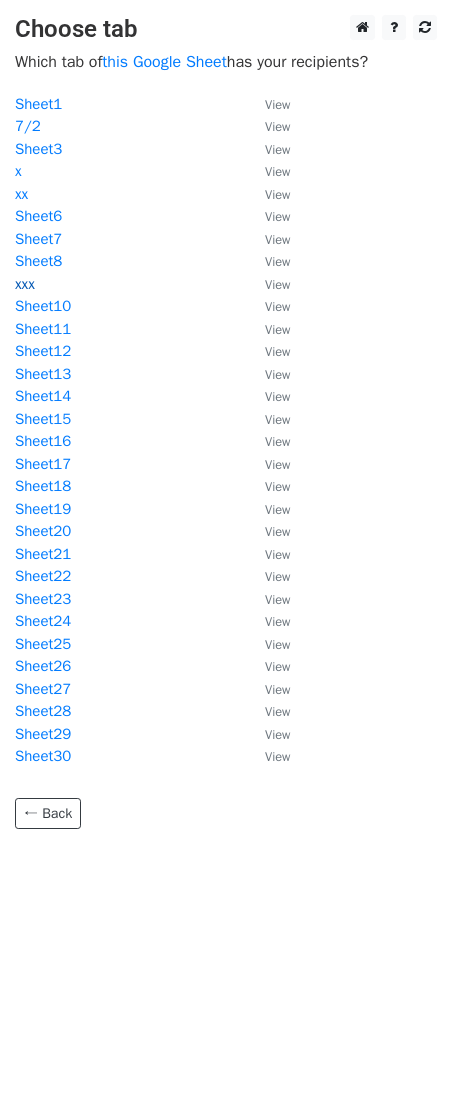 click on "xxx" at bounding box center [25, 284] 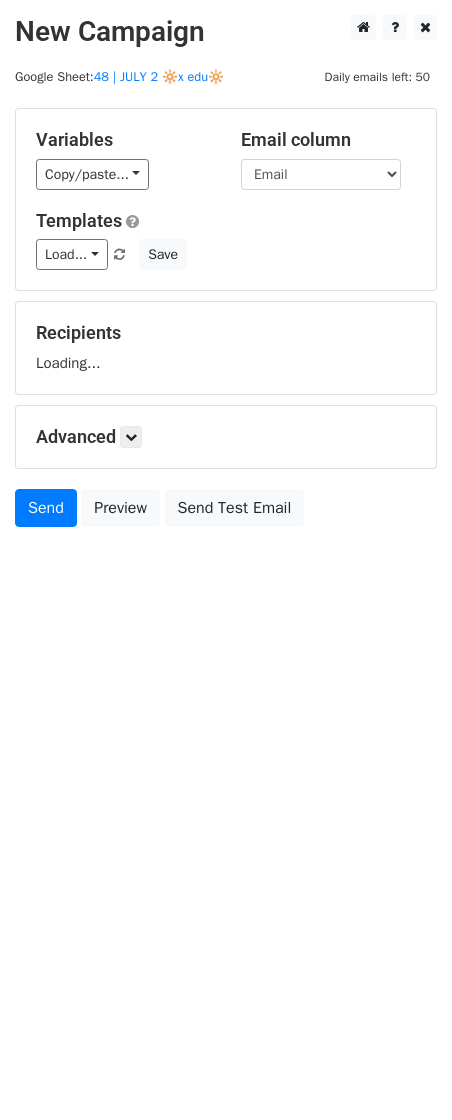scroll, scrollTop: 0, scrollLeft: 0, axis: both 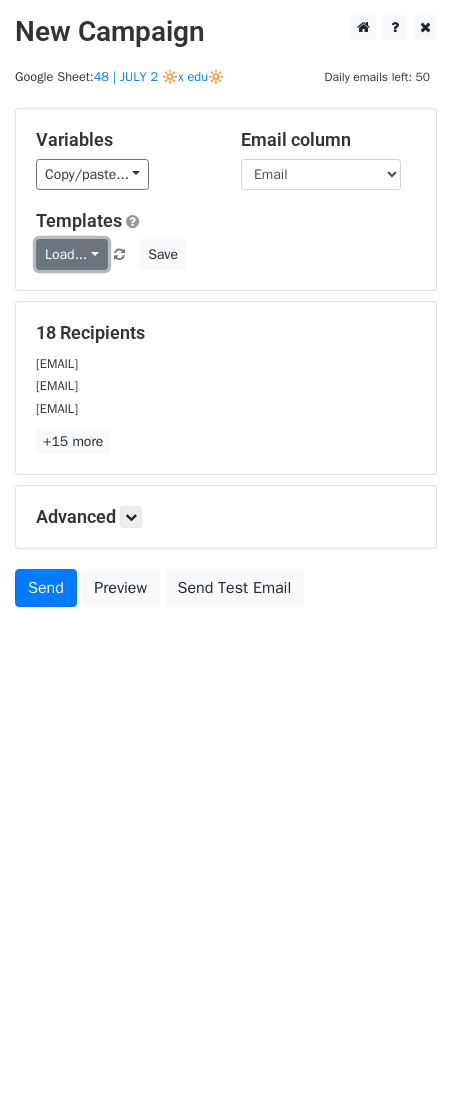 click on "Load..." at bounding box center (72, 254) 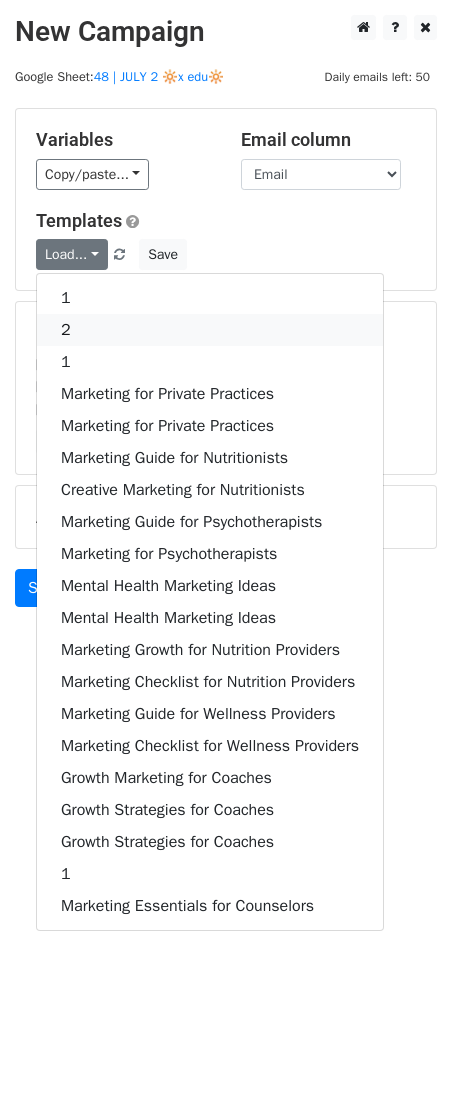 click on "2" at bounding box center (210, 330) 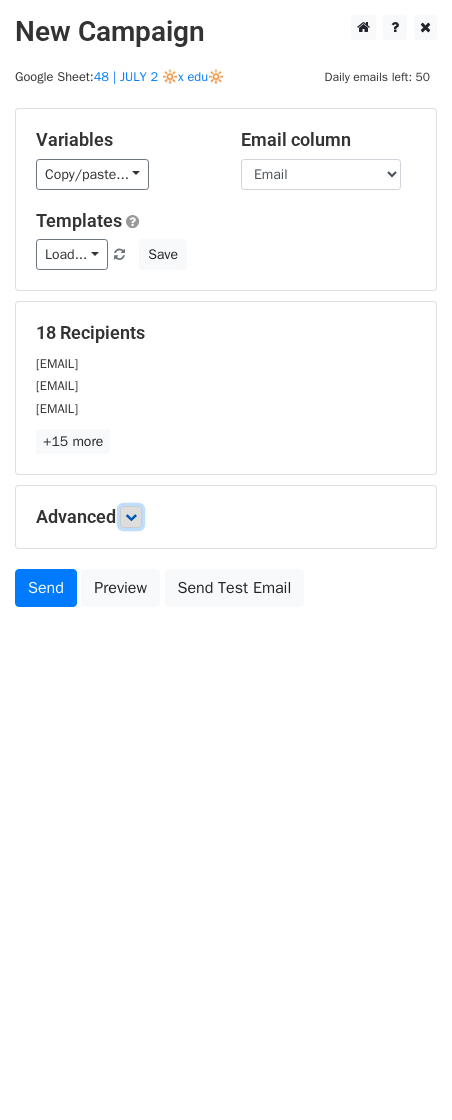 click at bounding box center (131, 517) 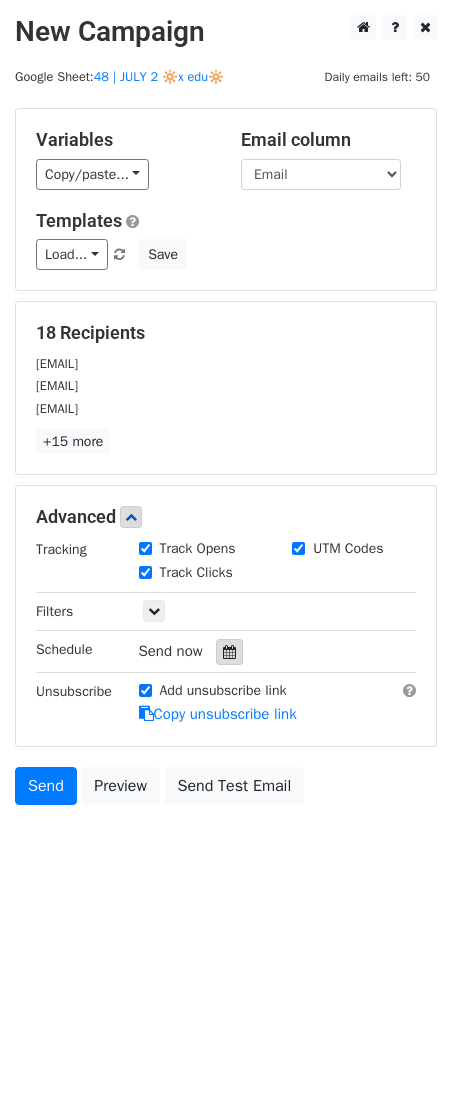 click at bounding box center (229, 652) 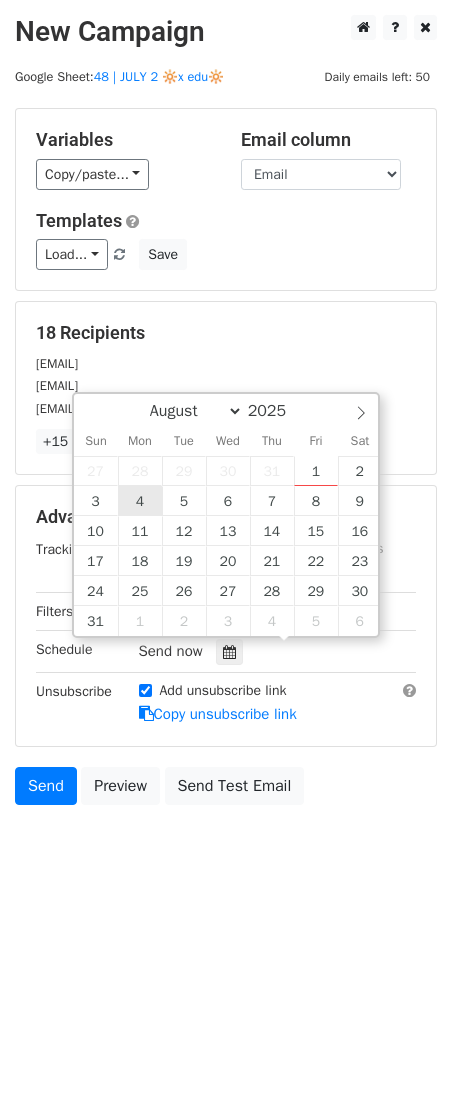 type on "2025-08-04 12:00" 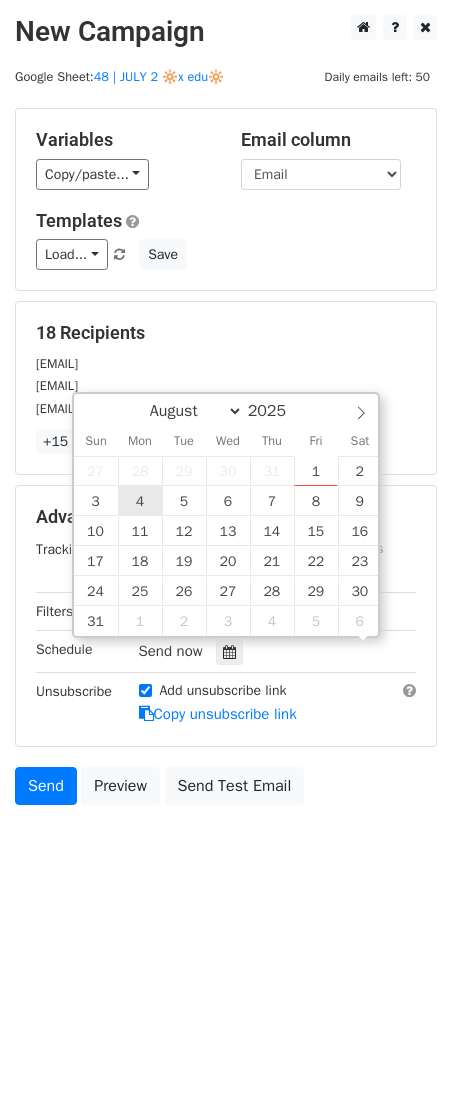scroll, scrollTop: 0, scrollLeft: 0, axis: both 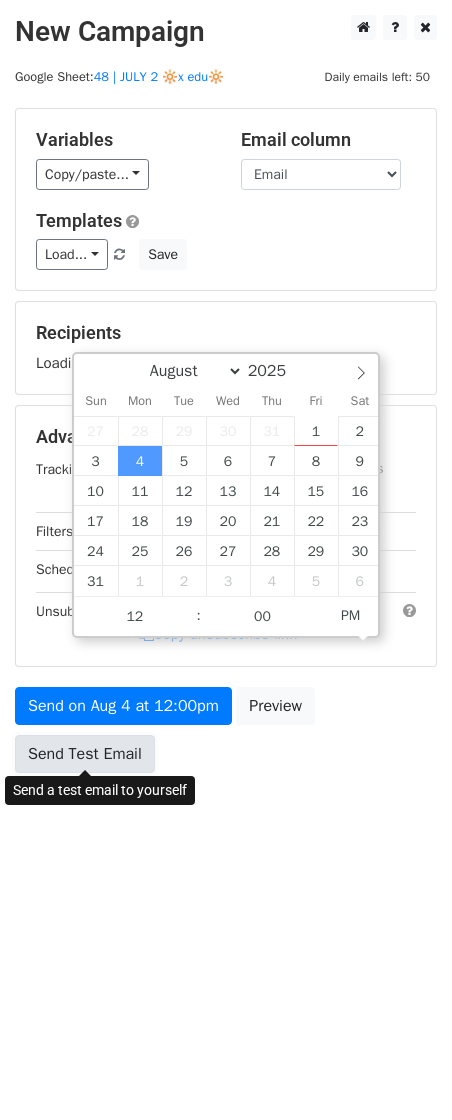 click on "Send Test Email" at bounding box center (85, 754) 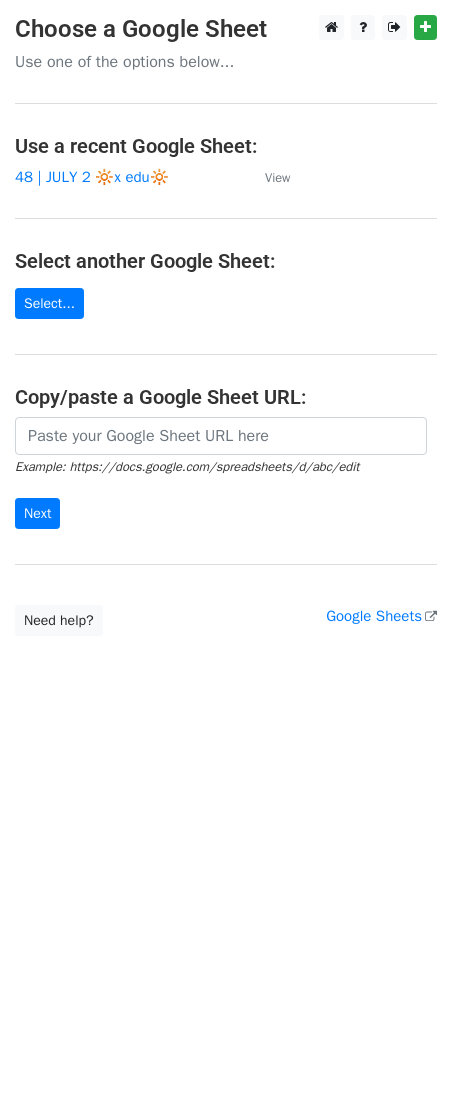scroll, scrollTop: 0, scrollLeft: 0, axis: both 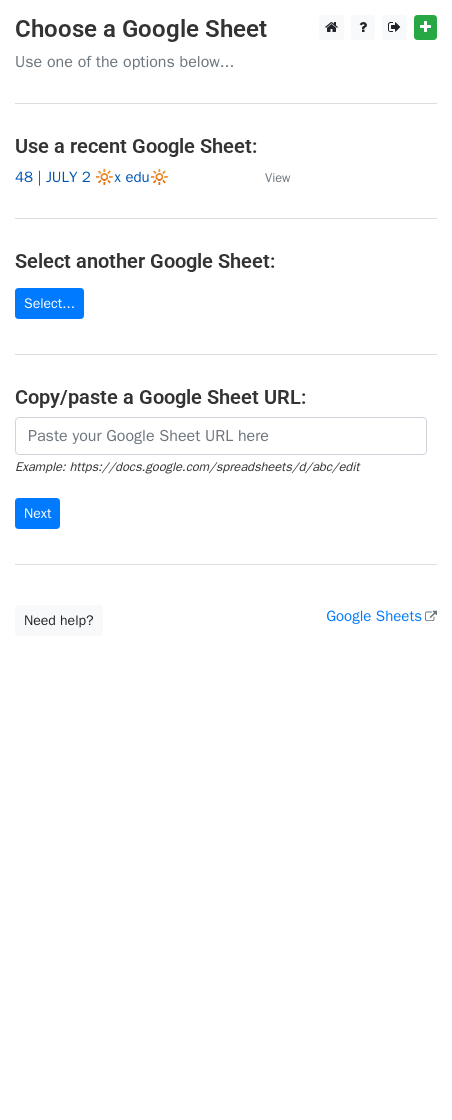 click on "48 | JULY 2 🔆x edu🔆" at bounding box center [92, 177] 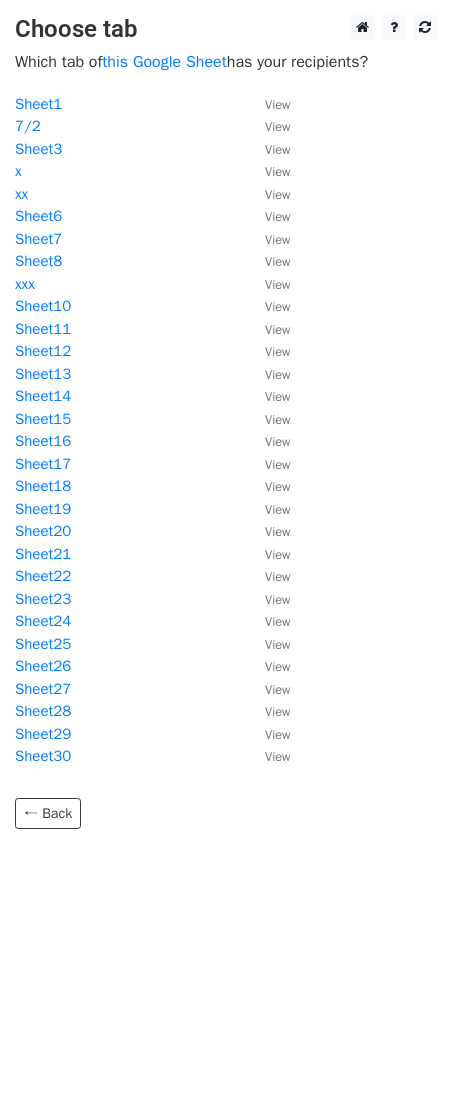 scroll, scrollTop: 0, scrollLeft: 0, axis: both 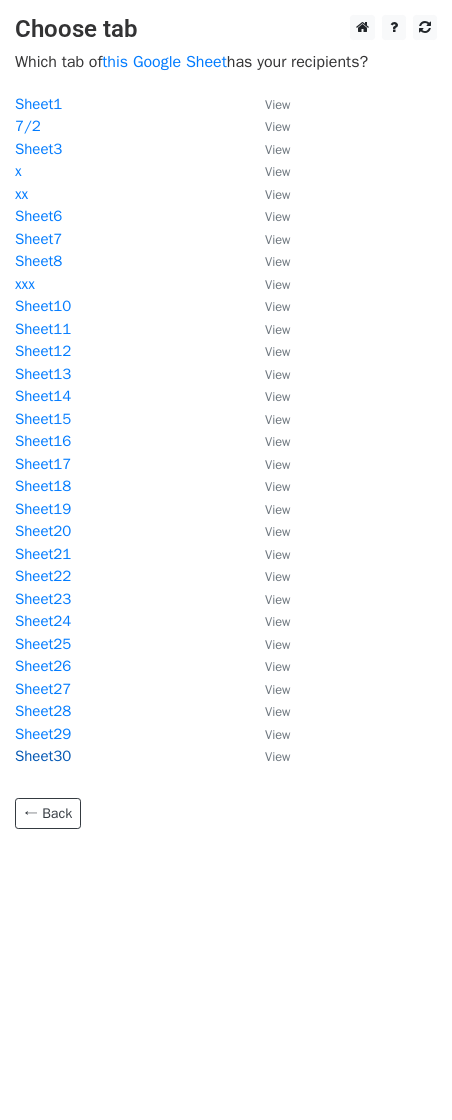click on "Sheet30" at bounding box center [43, 756] 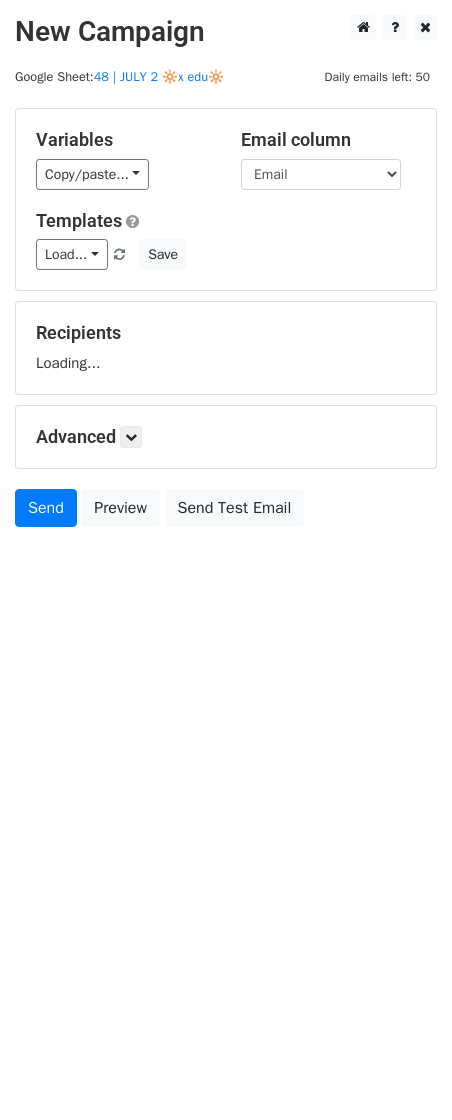 scroll, scrollTop: 0, scrollLeft: 0, axis: both 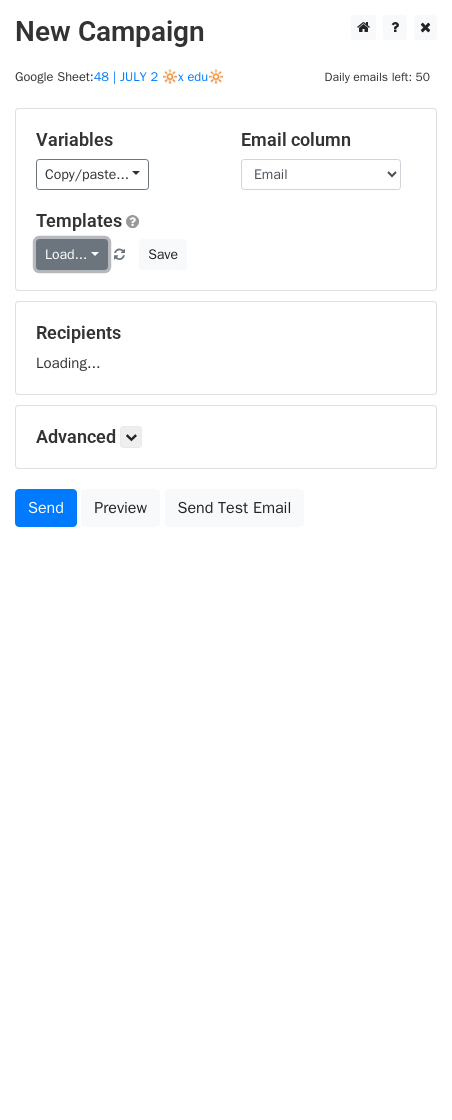 click on "Load..." at bounding box center [72, 254] 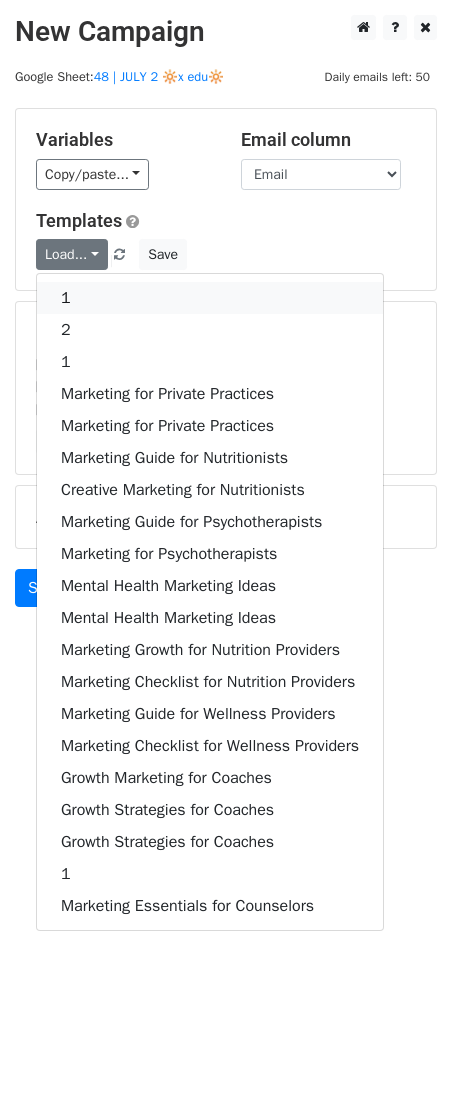 click on "1" at bounding box center (210, 298) 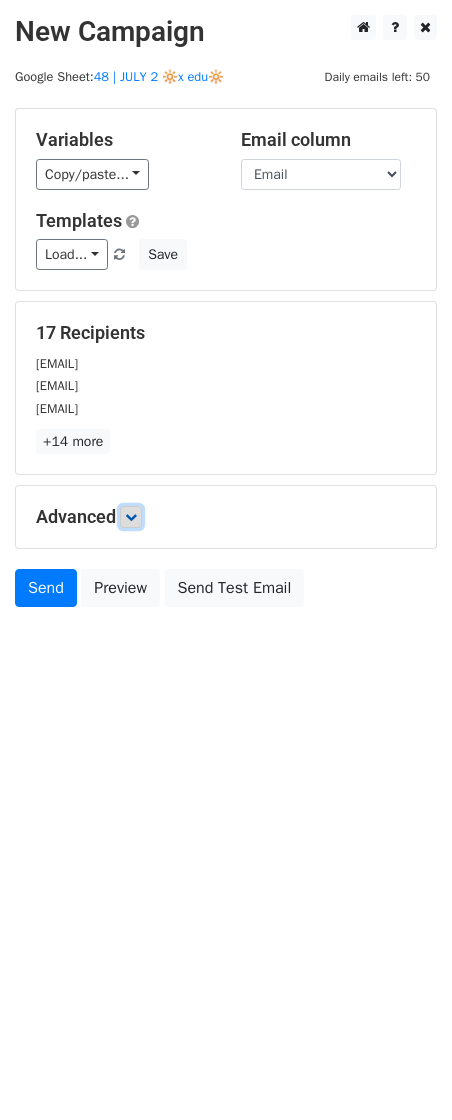 click at bounding box center [131, 517] 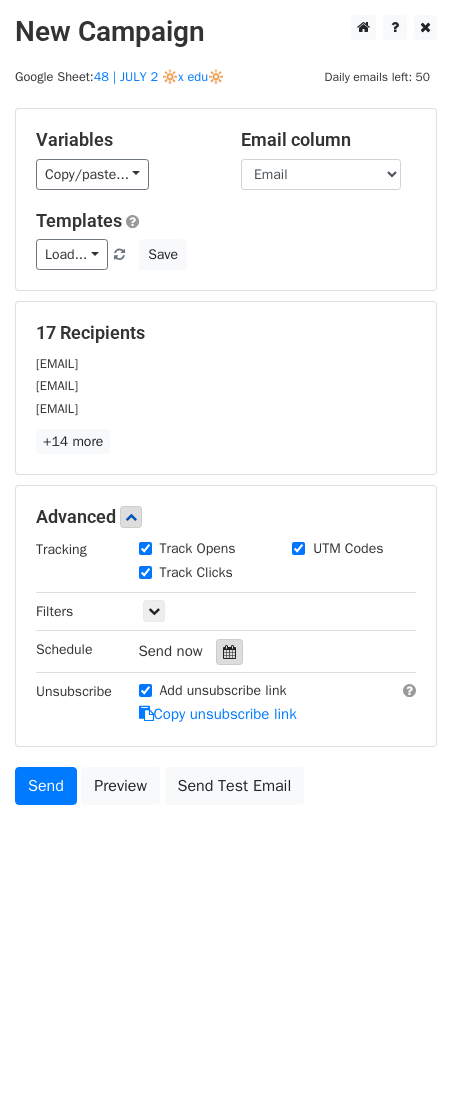 click at bounding box center (229, 652) 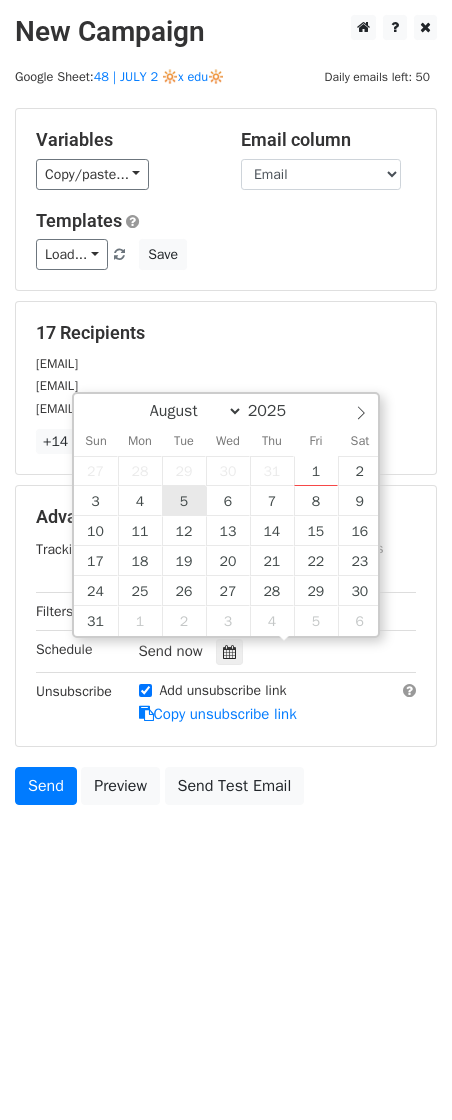 type on "2025-08-05 12:00" 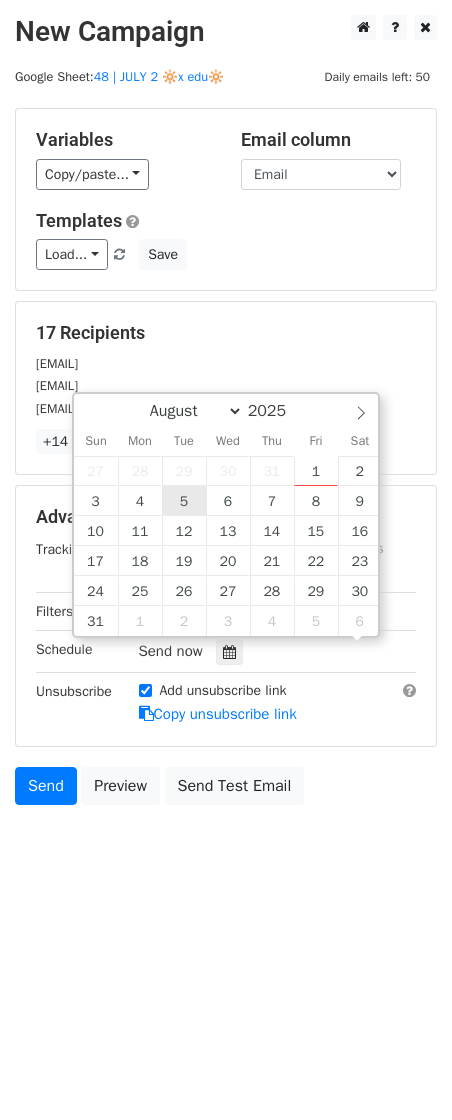 scroll, scrollTop: 0, scrollLeft: 0, axis: both 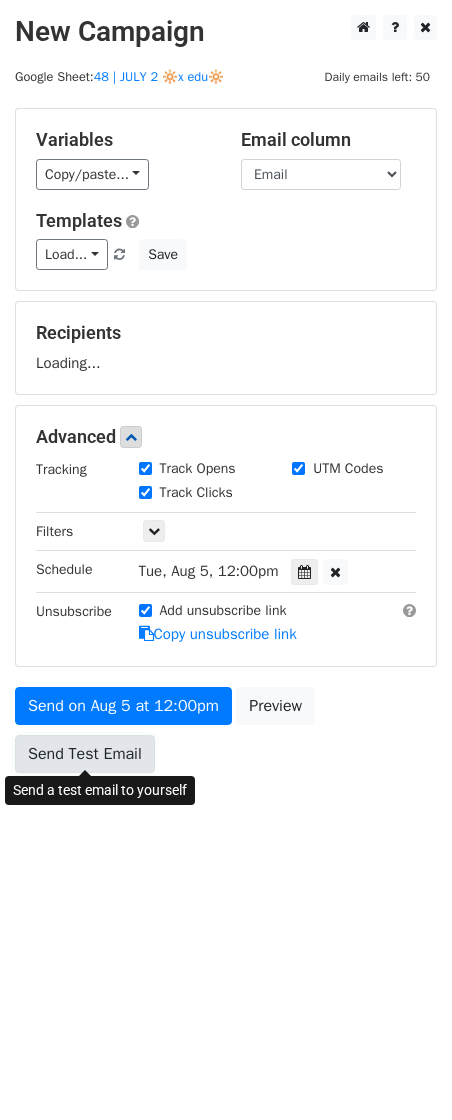 click on "Send Test Email" at bounding box center [85, 754] 